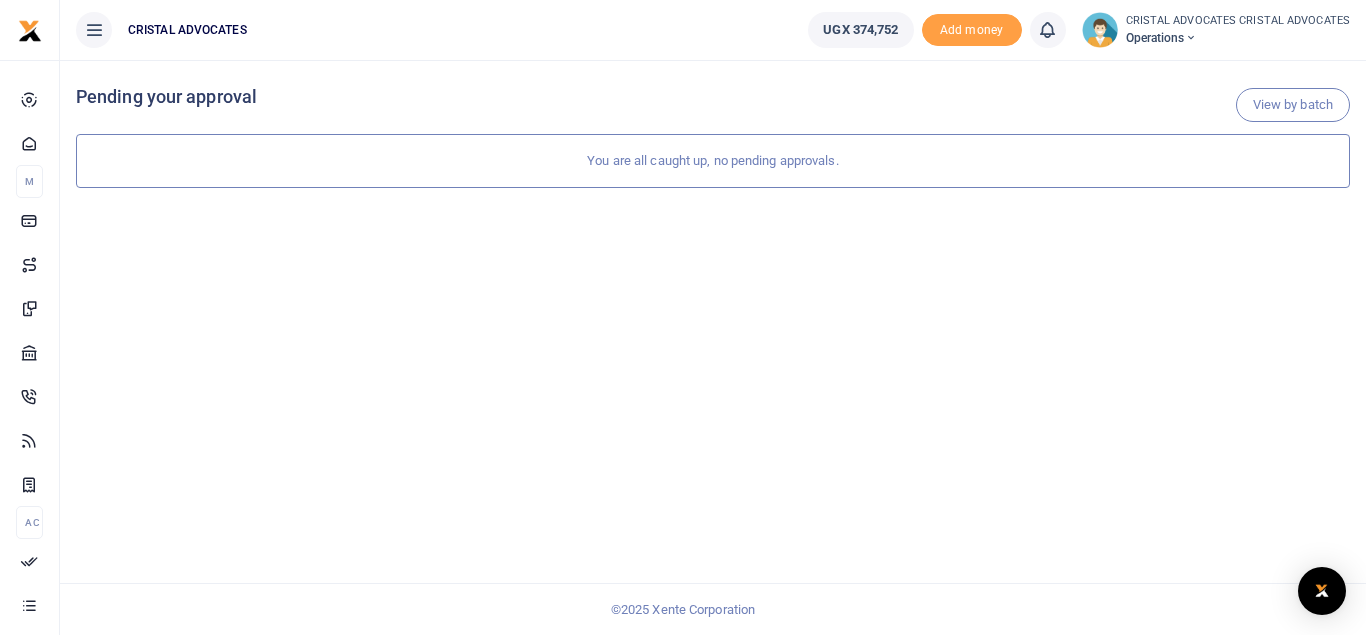 scroll, scrollTop: 0, scrollLeft: 0, axis: both 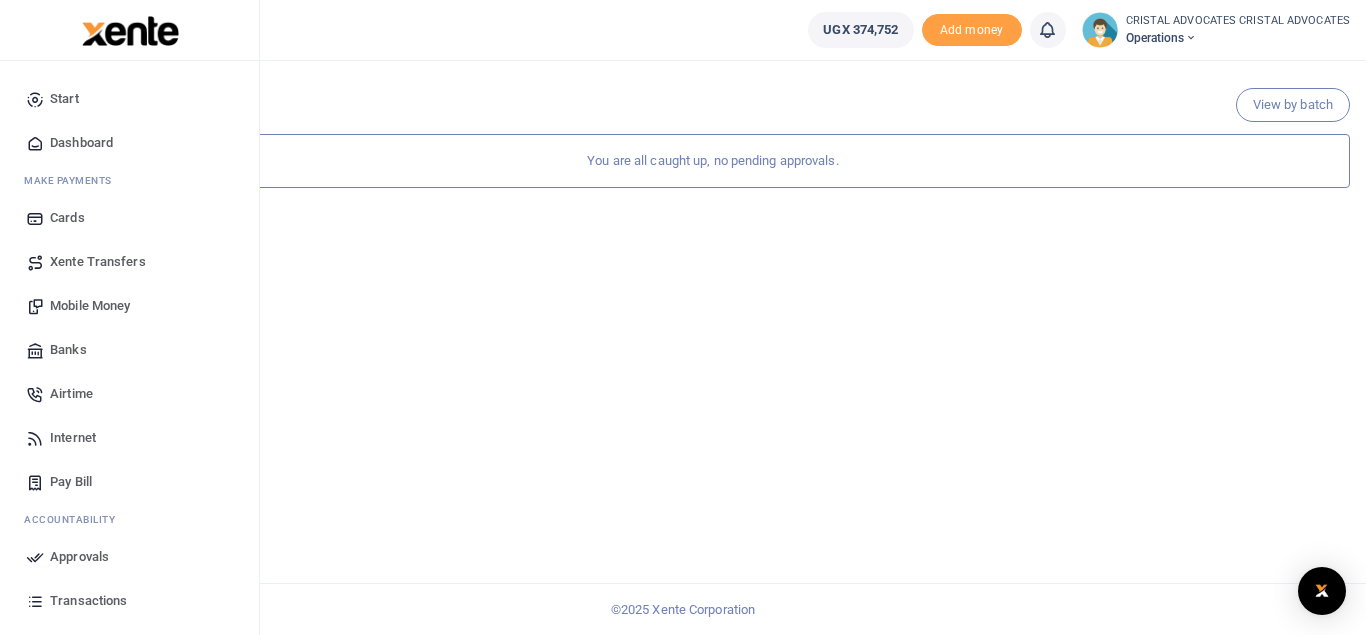 click on "Mobile Money" at bounding box center [90, 306] 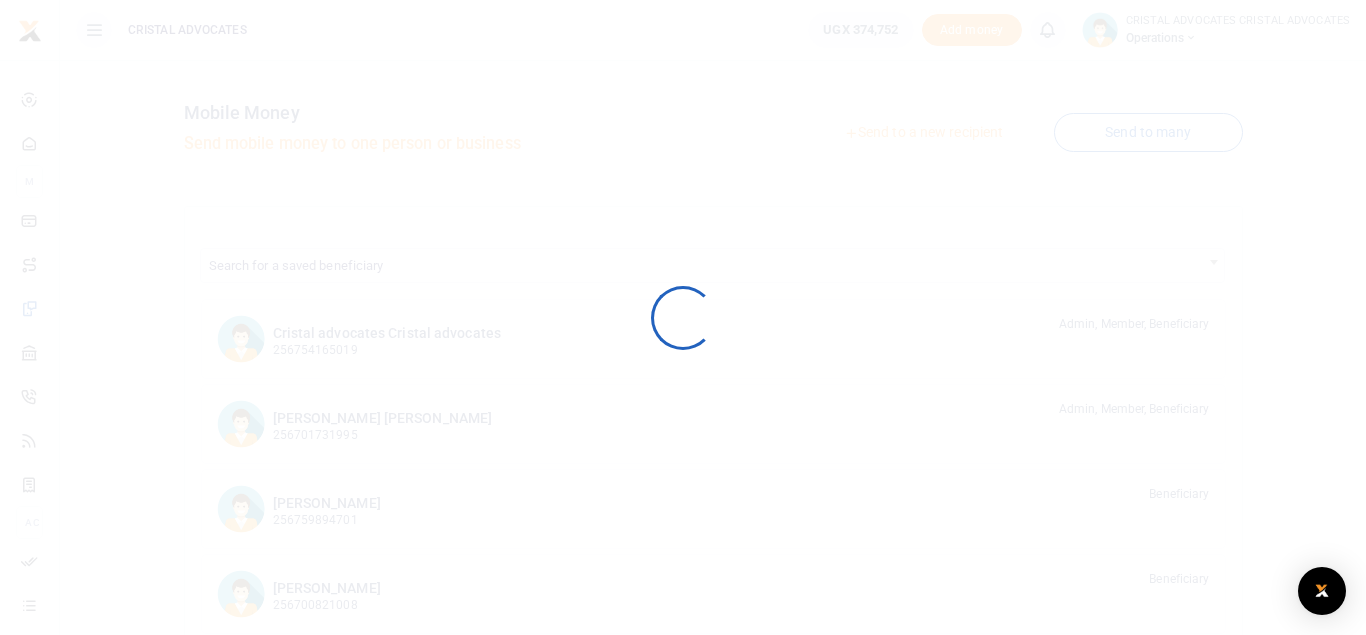 scroll, scrollTop: 0, scrollLeft: 0, axis: both 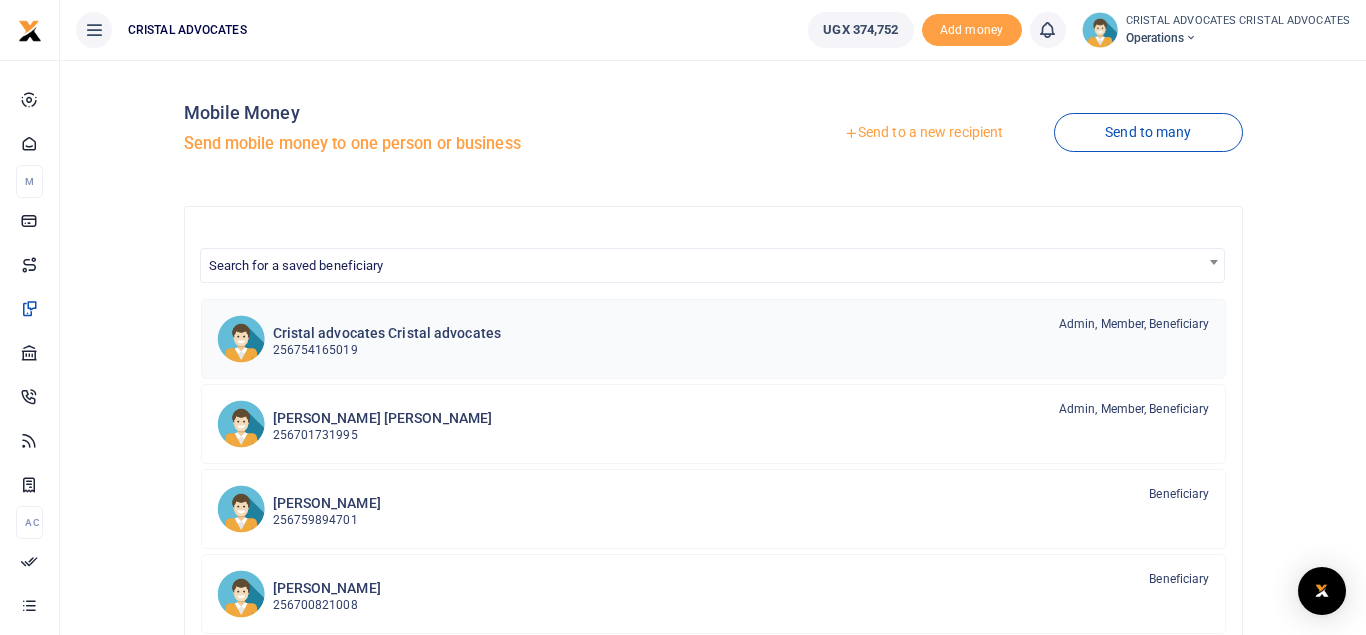 click on "256754165019" at bounding box center (387, 350) 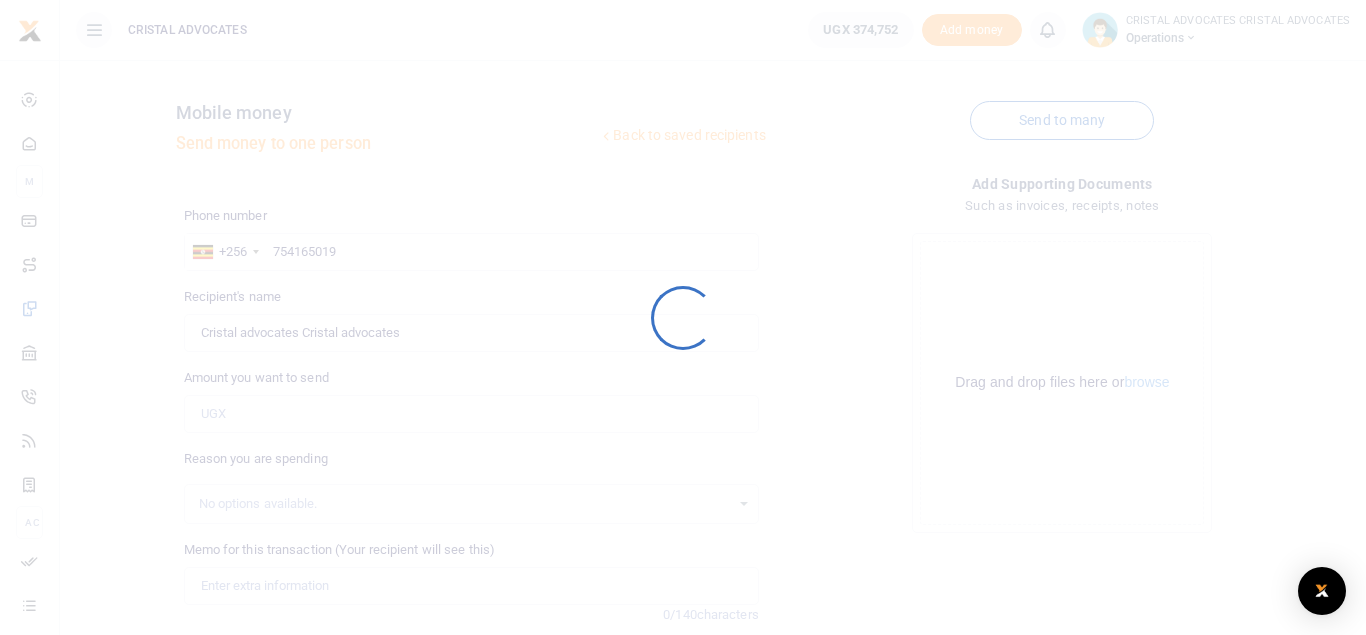 scroll, scrollTop: 0, scrollLeft: 0, axis: both 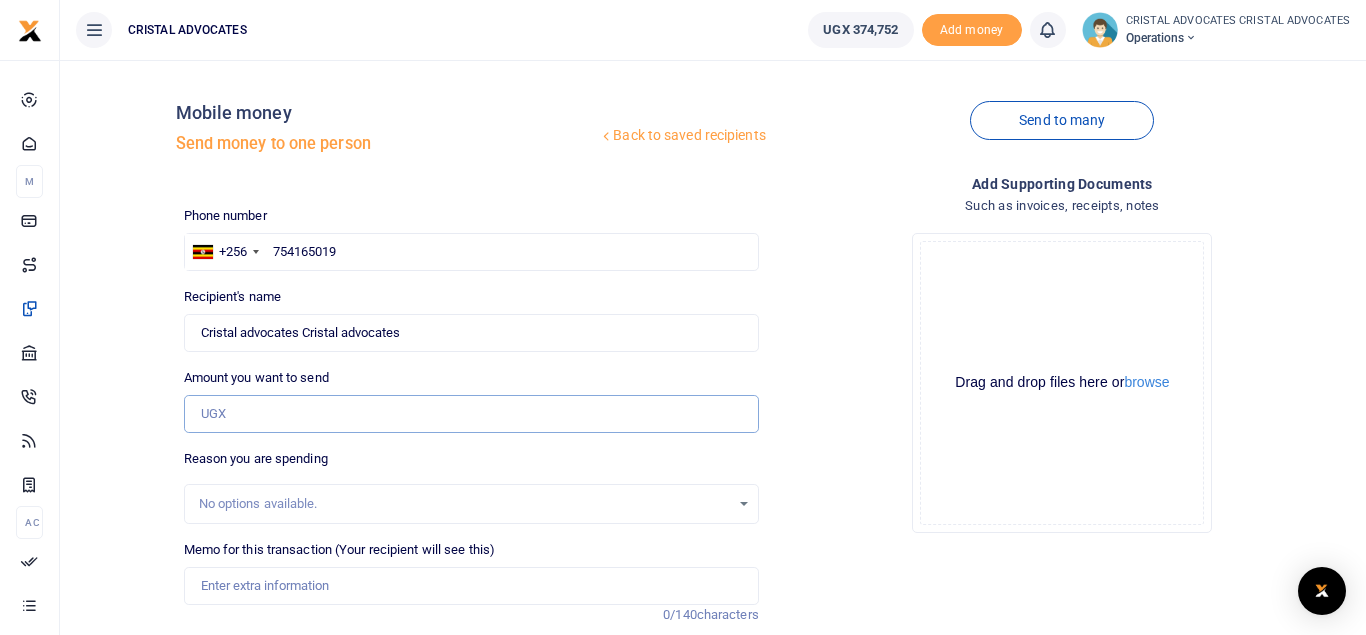 click on "Amount you want to send" at bounding box center [471, 414] 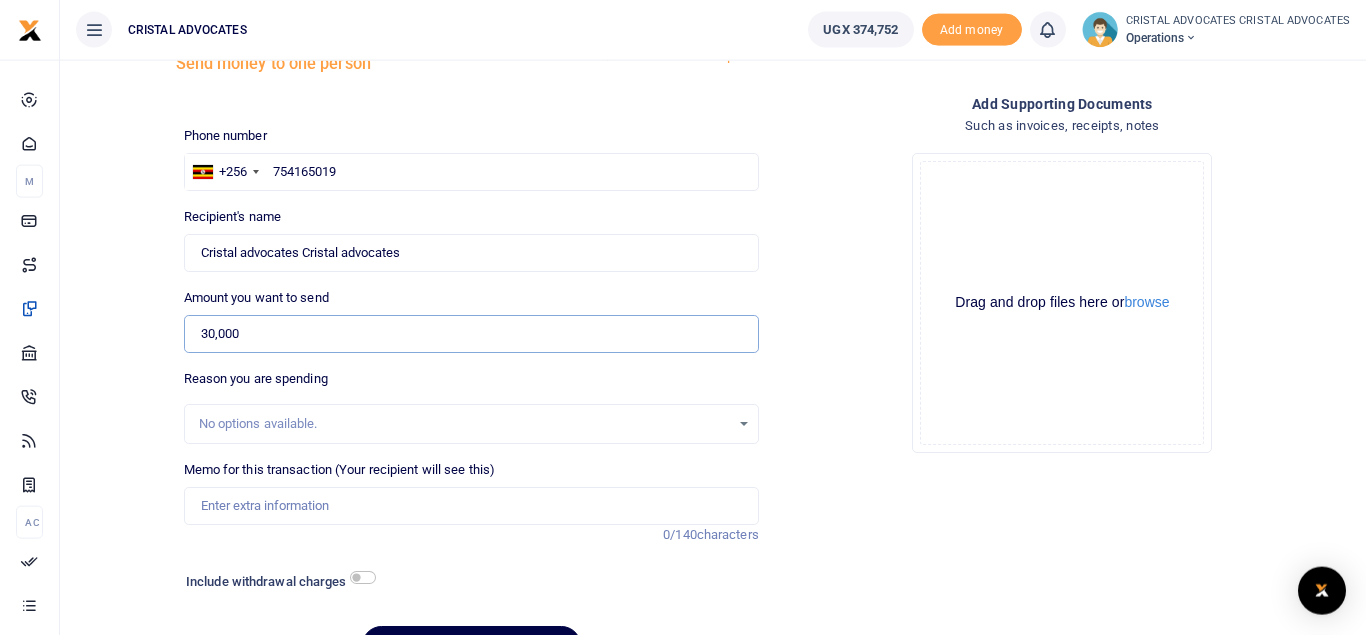 scroll, scrollTop: 194, scrollLeft: 0, axis: vertical 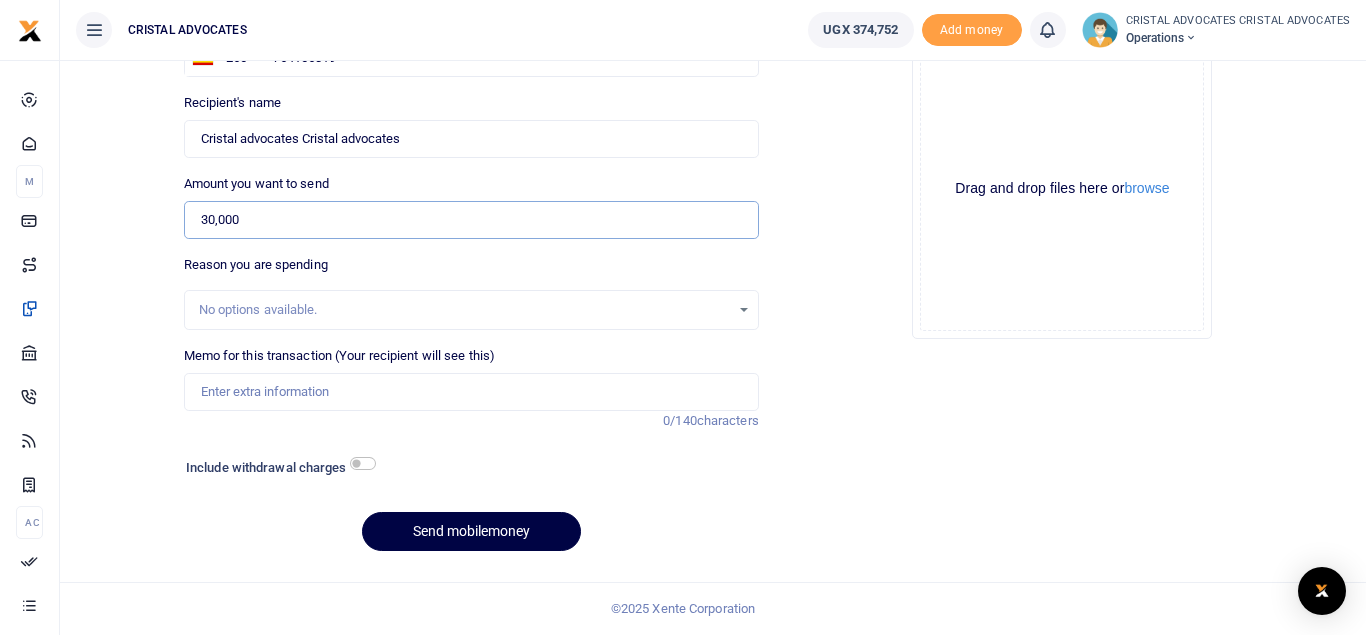 type on "30,000" 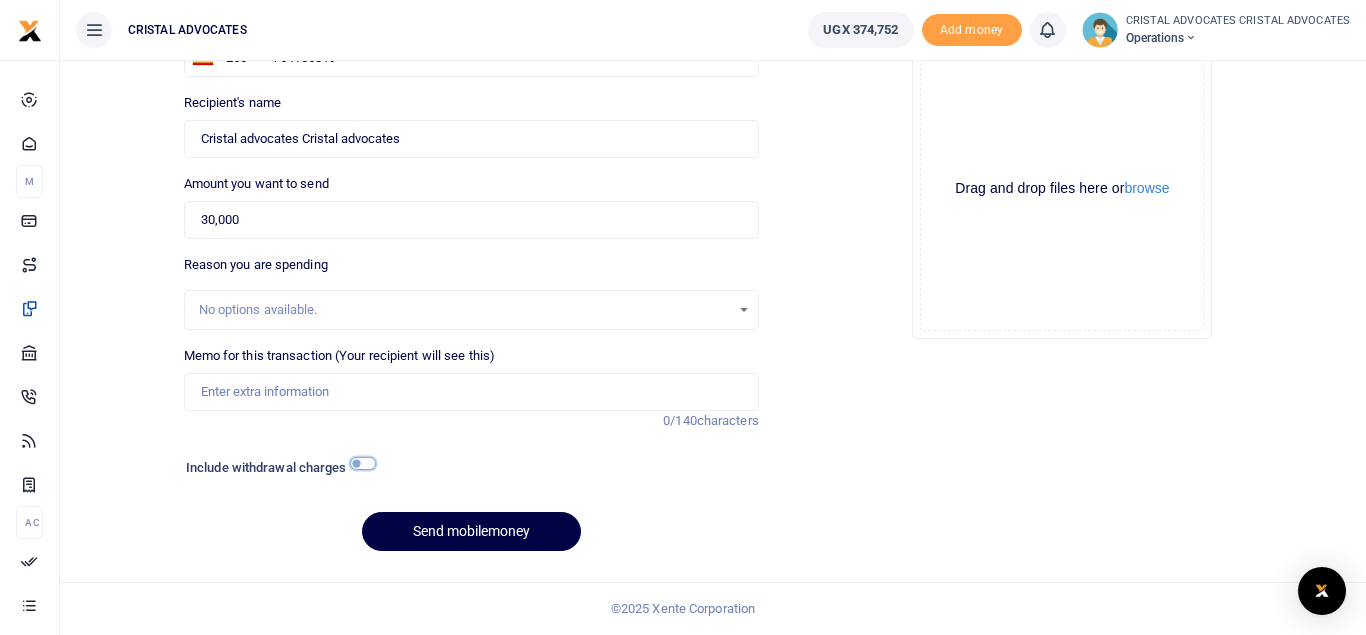 click at bounding box center (363, 463) 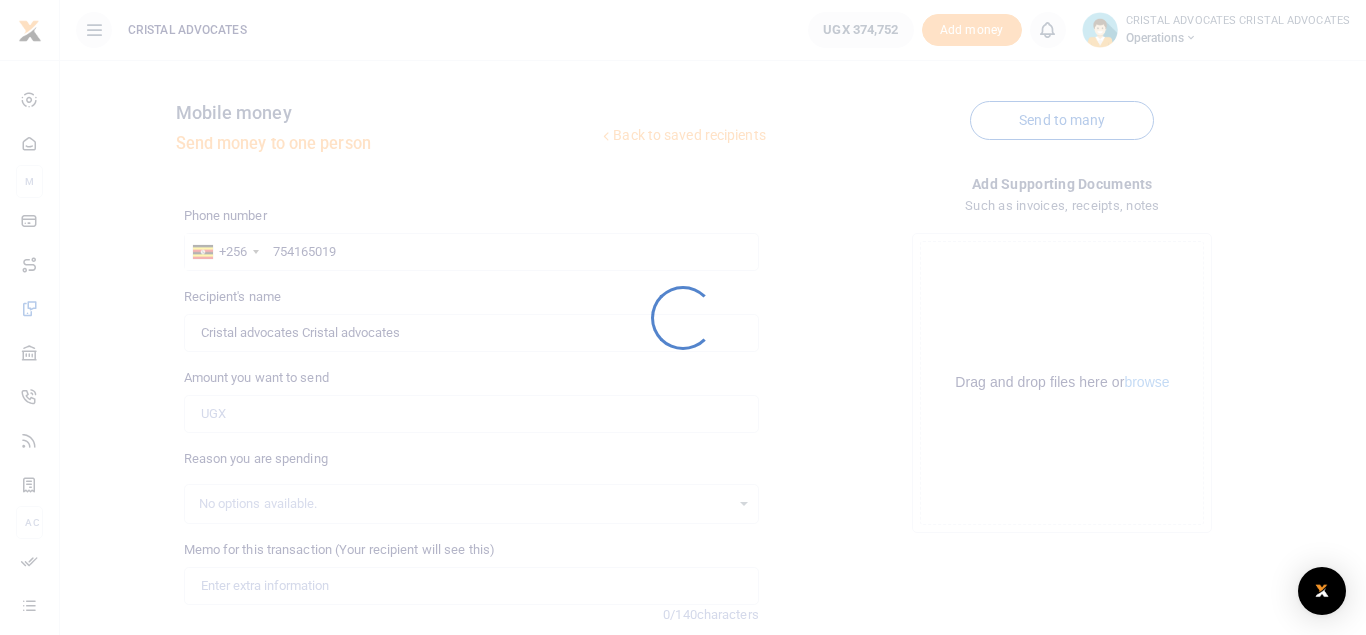 scroll, scrollTop: 0, scrollLeft: 0, axis: both 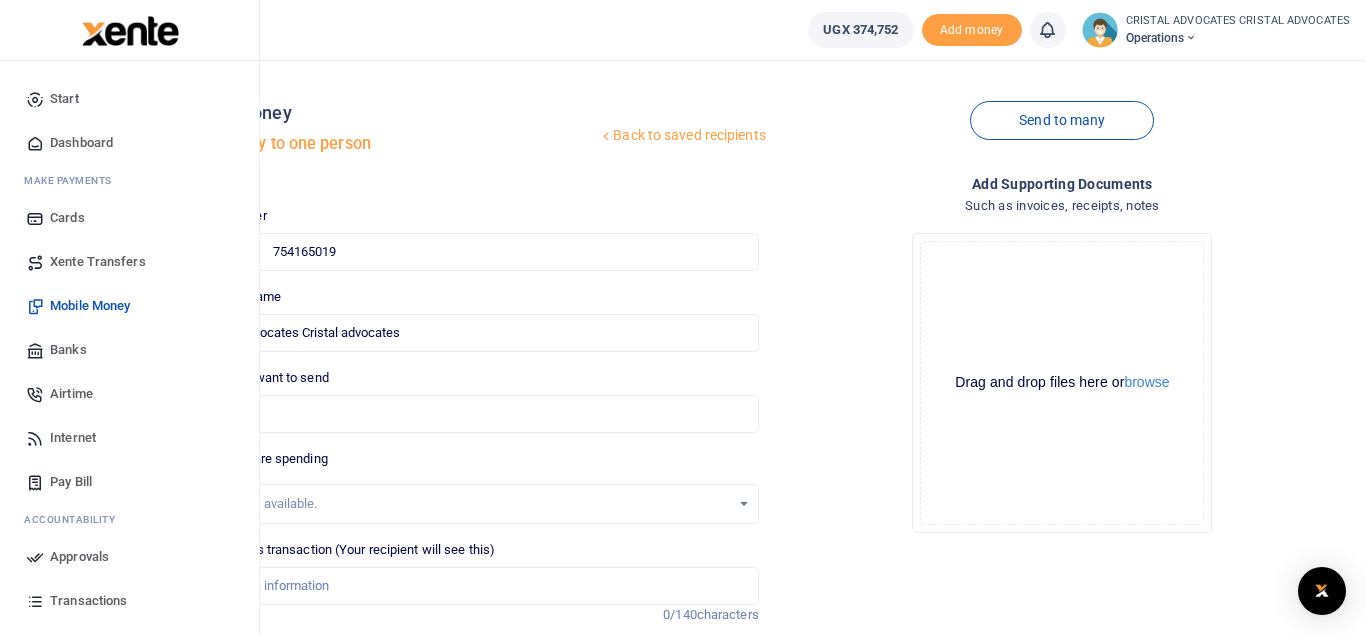 click on "Xente Transfers" at bounding box center (98, 262) 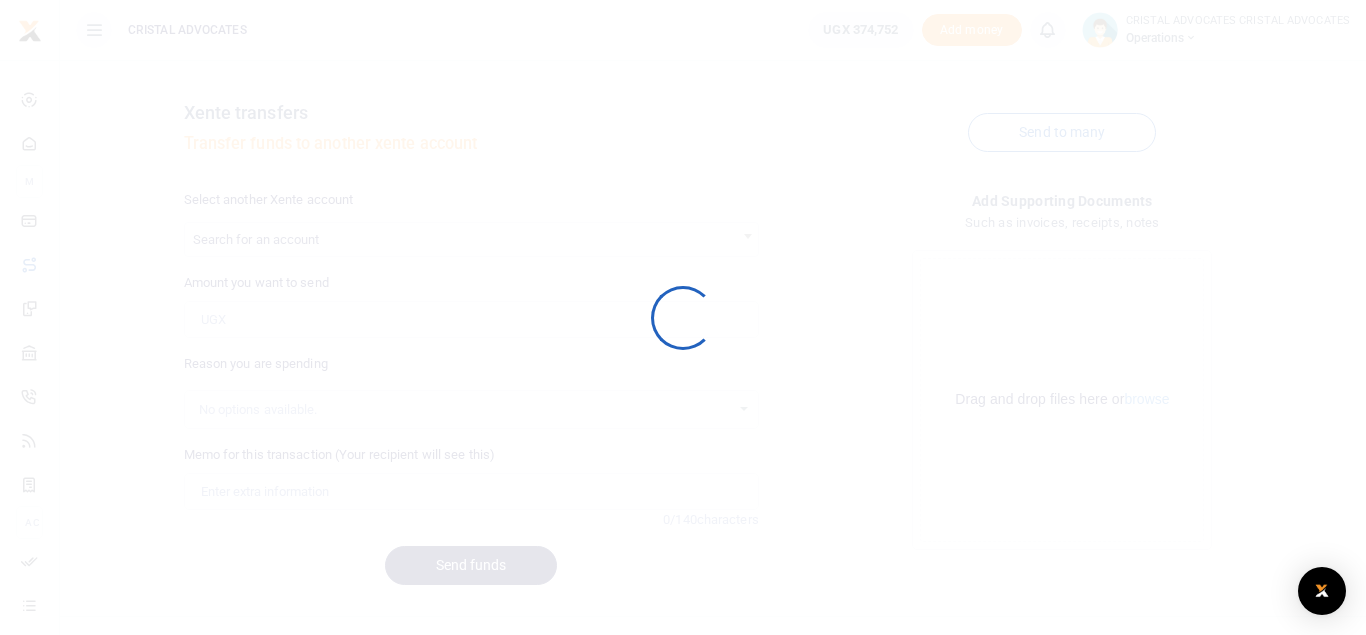 scroll, scrollTop: 0, scrollLeft: 0, axis: both 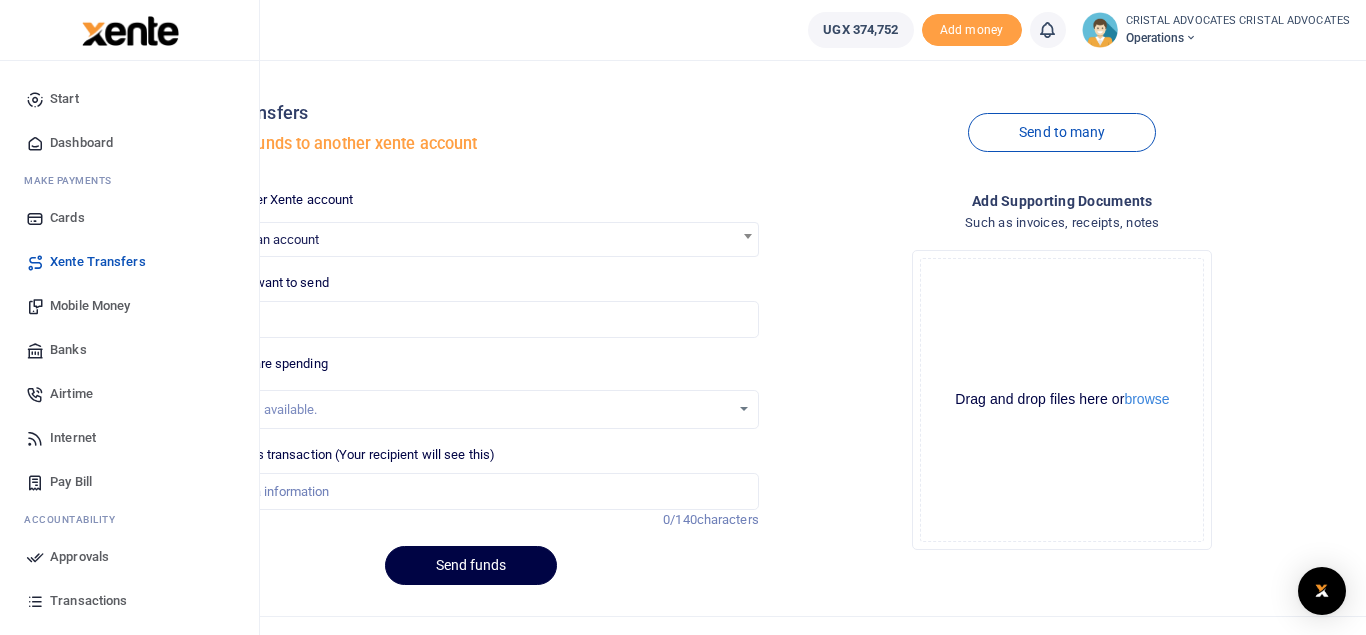 click on "Transactions" at bounding box center (88, 601) 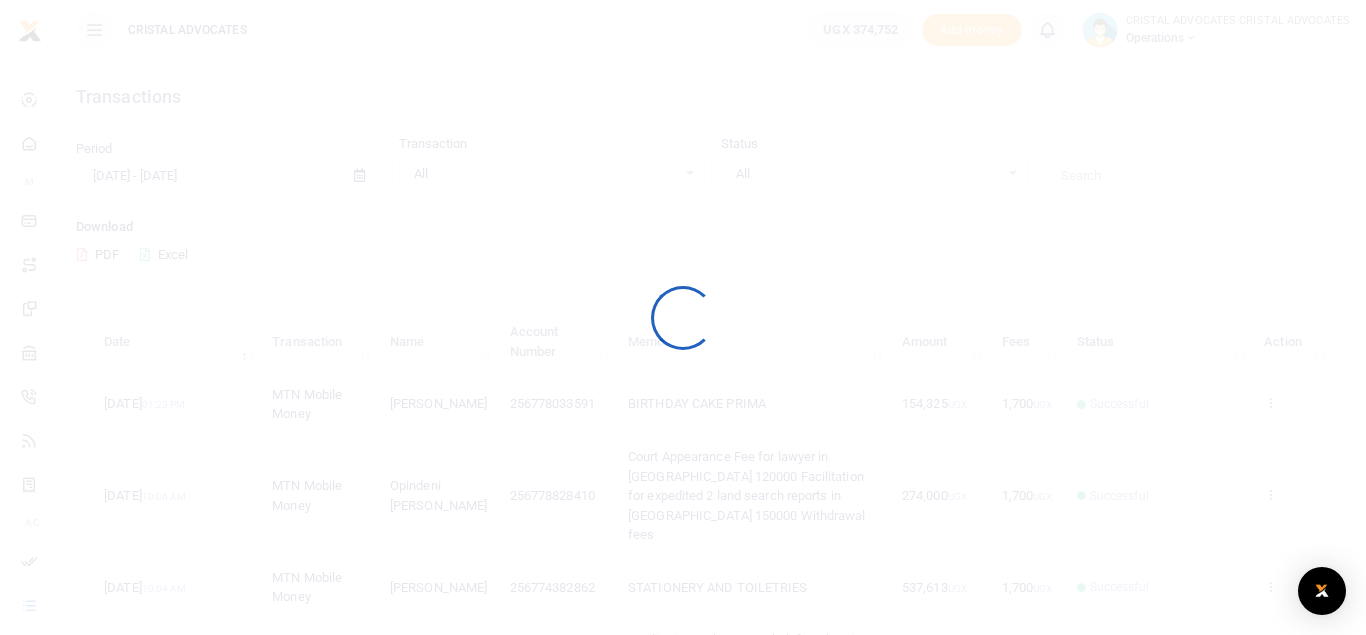 scroll, scrollTop: 0, scrollLeft: 0, axis: both 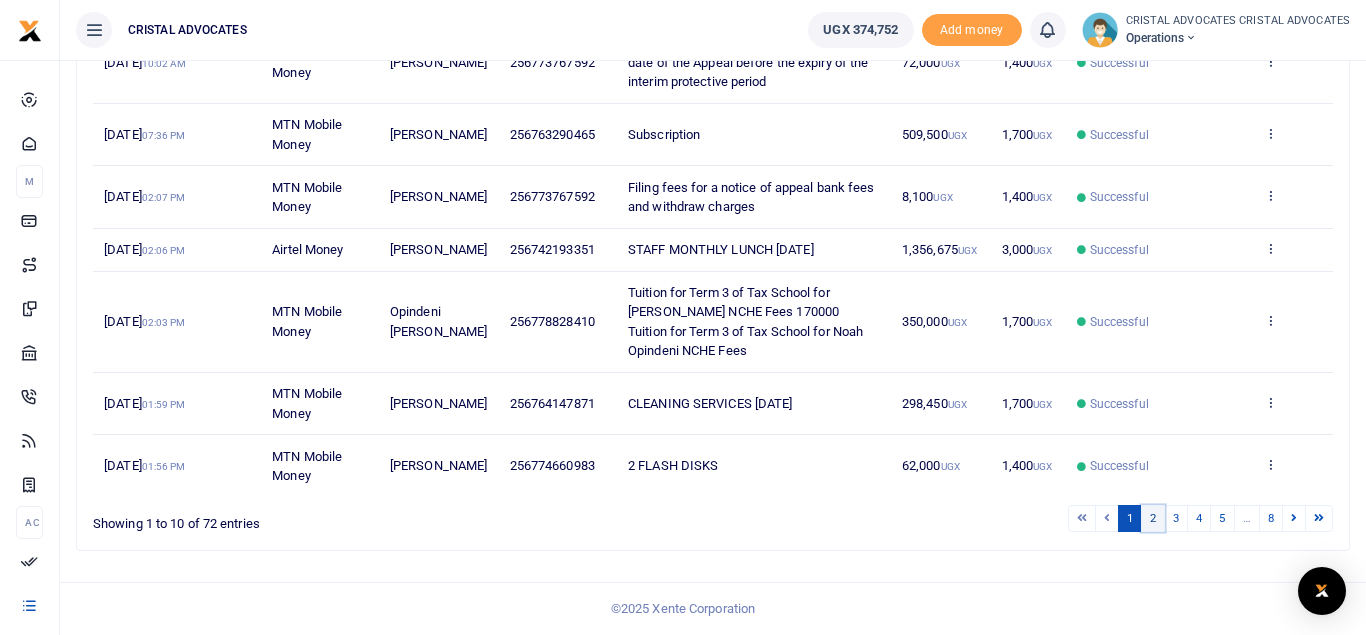 click on "2" at bounding box center [1153, 518] 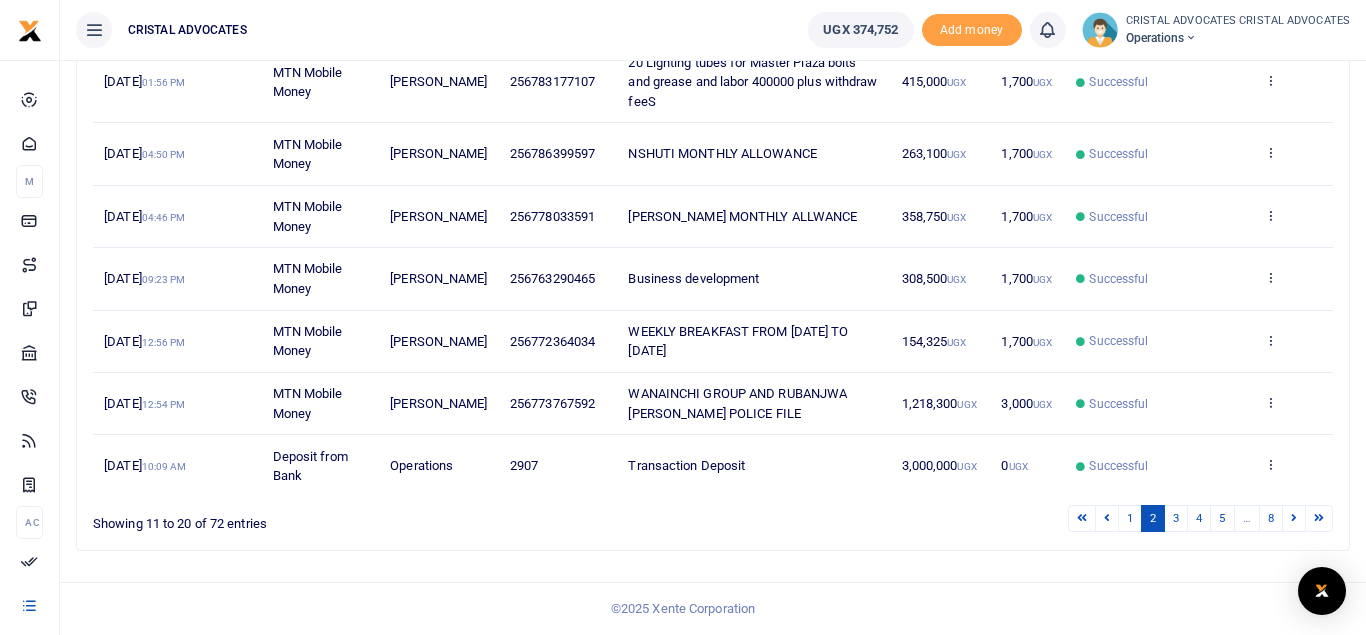 scroll, scrollTop: 558, scrollLeft: 0, axis: vertical 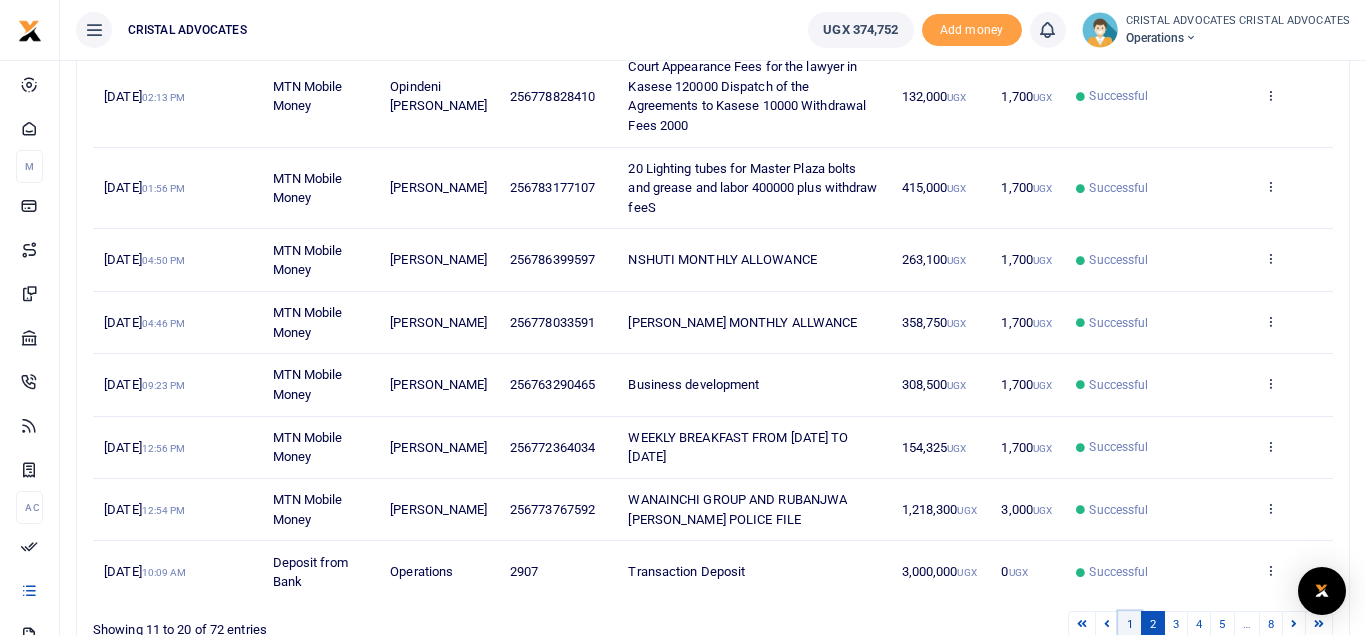 click on "1" at bounding box center (1130, 624) 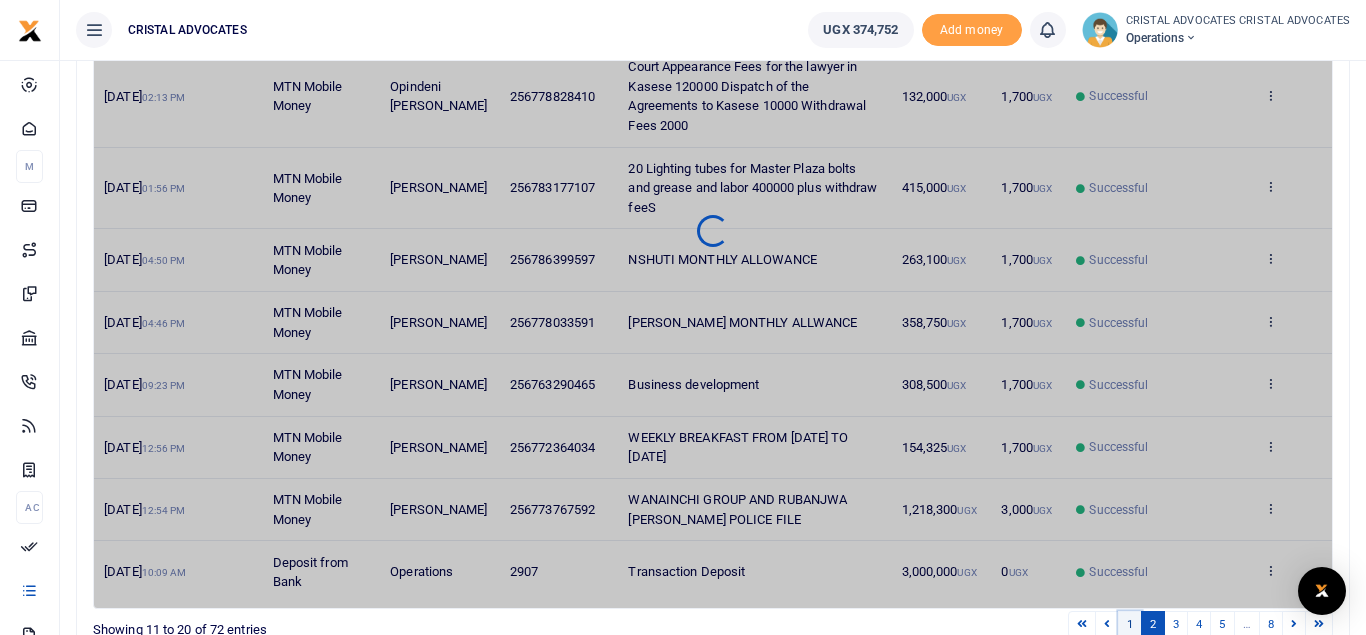 scroll, scrollTop: 597, scrollLeft: 0, axis: vertical 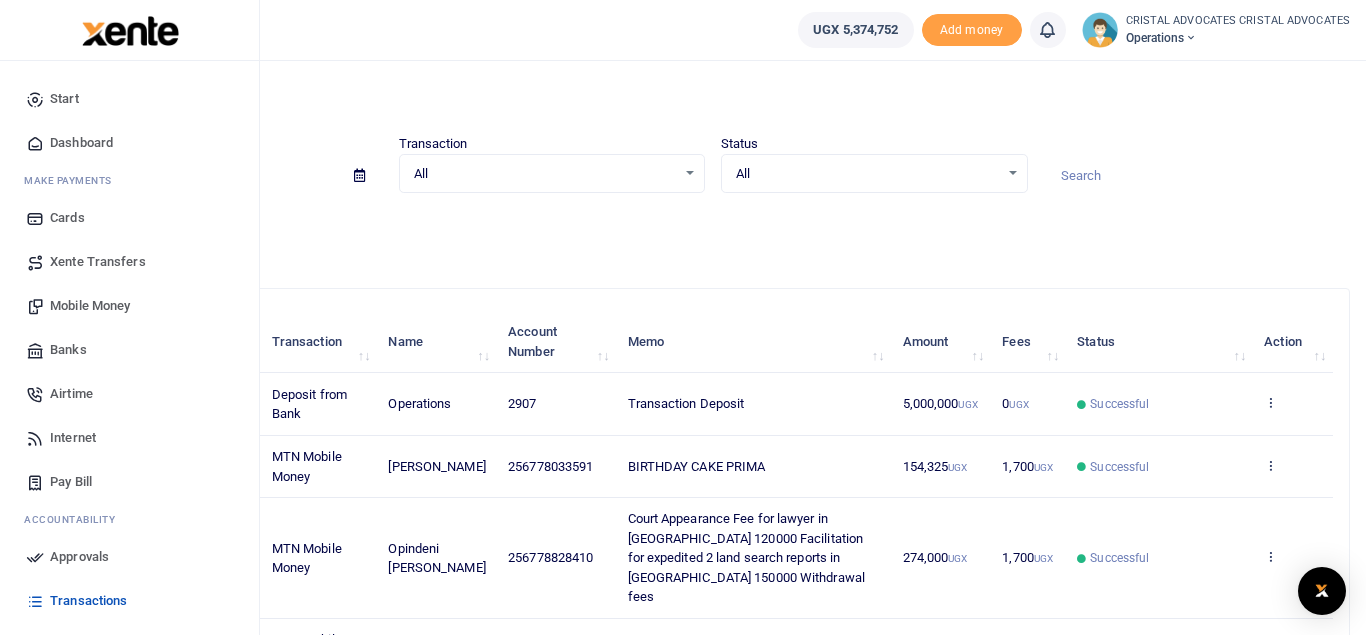click on "Mobile Money" at bounding box center [129, 306] 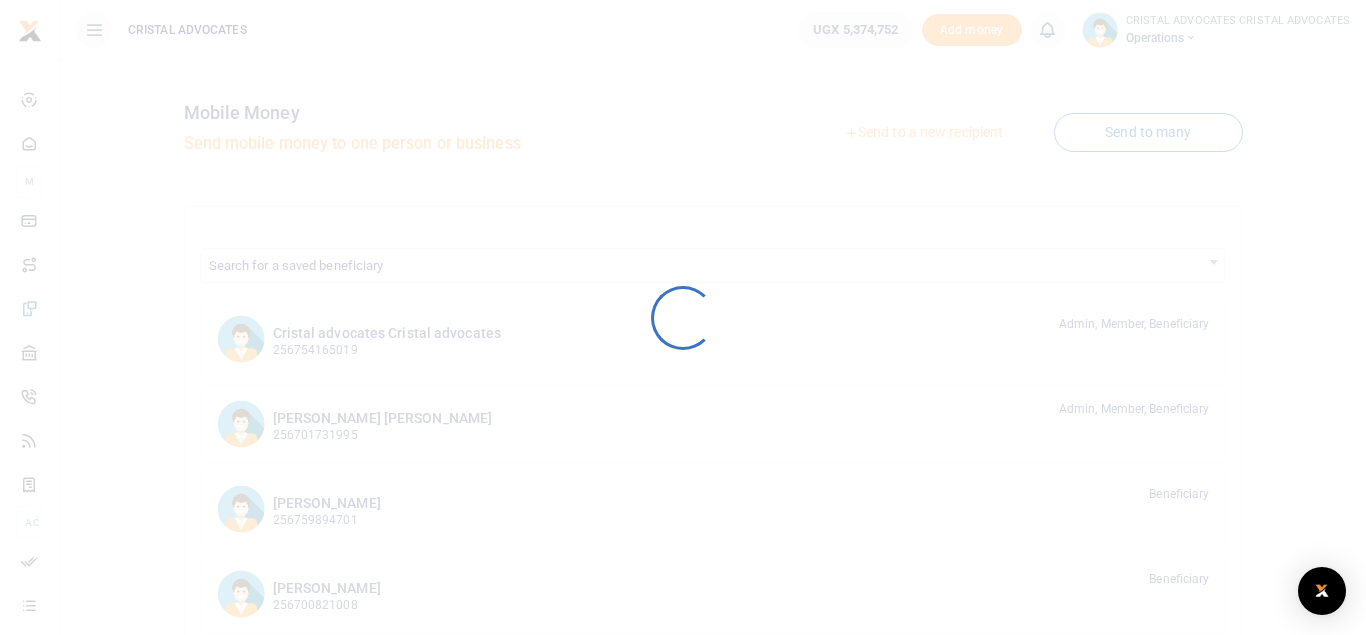 scroll, scrollTop: 0, scrollLeft: 0, axis: both 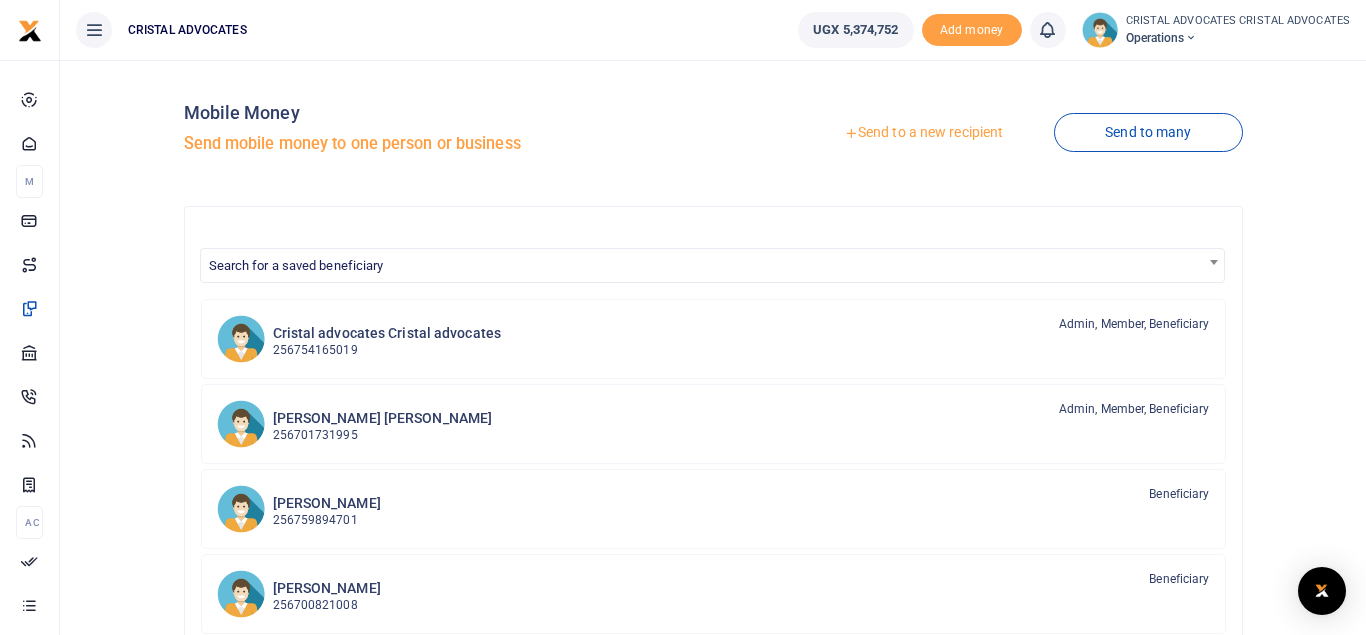 click on "Send to a new recipient" at bounding box center [923, 133] 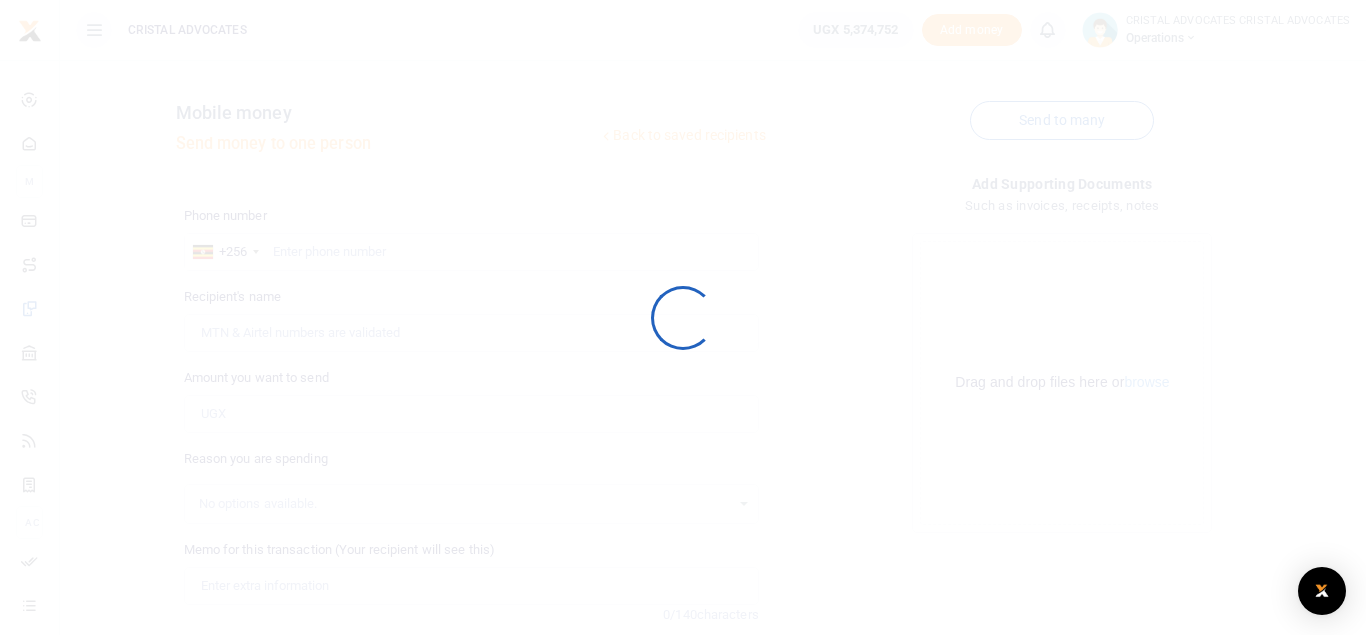 scroll, scrollTop: 0, scrollLeft: 0, axis: both 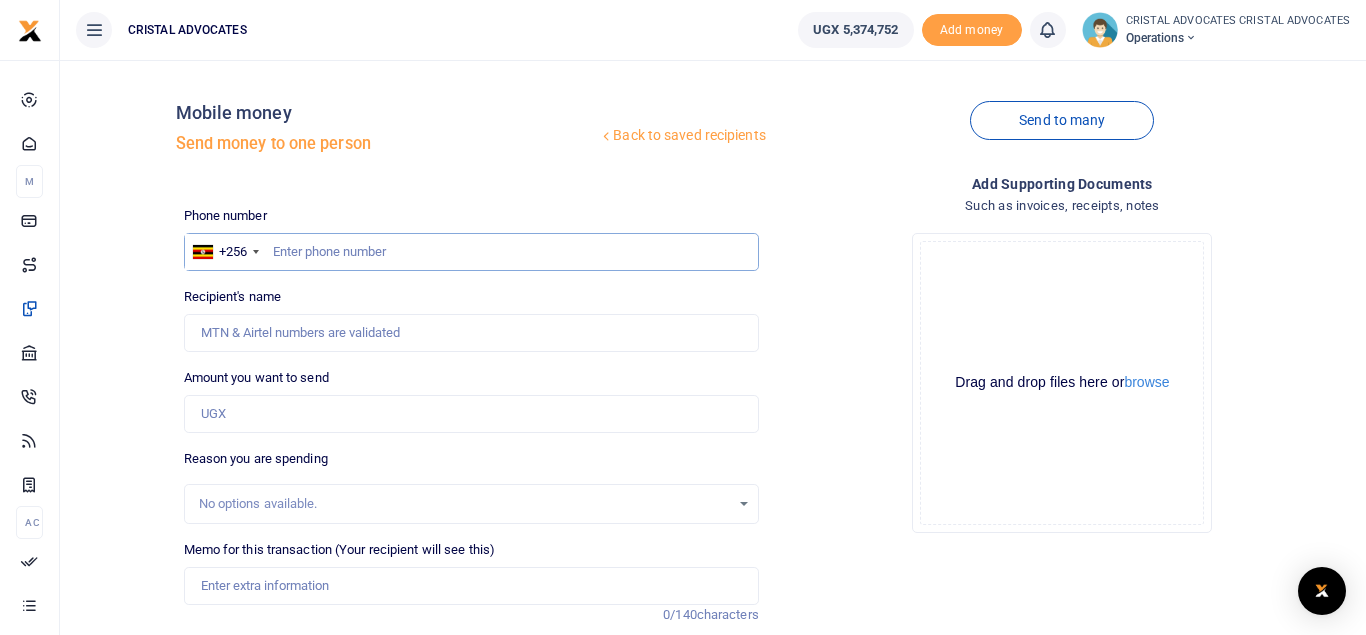 click at bounding box center [471, 252] 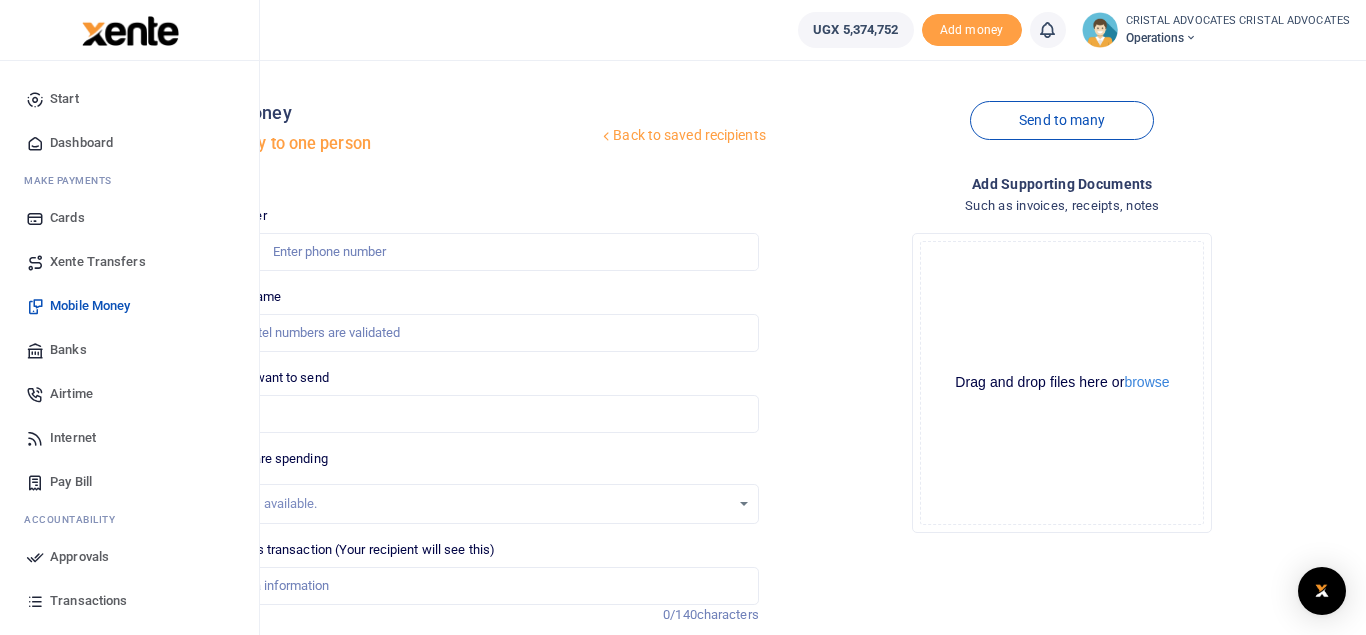 click on "Cards" at bounding box center [67, 218] 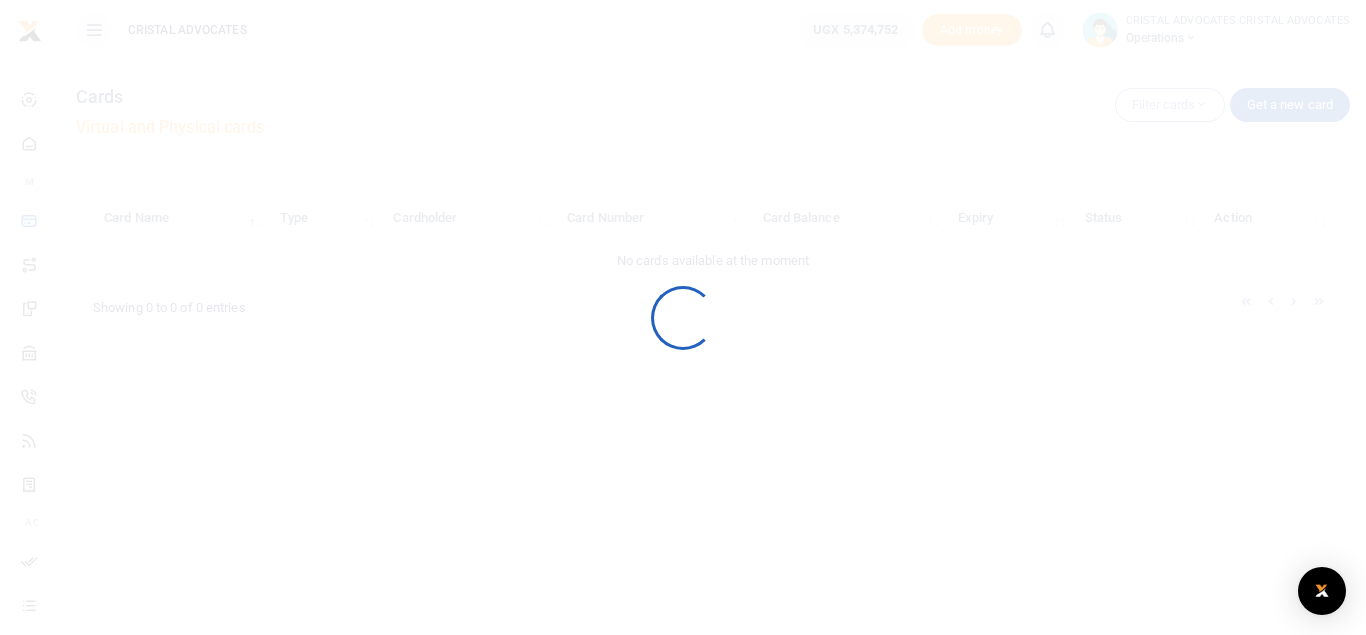 scroll, scrollTop: 0, scrollLeft: 0, axis: both 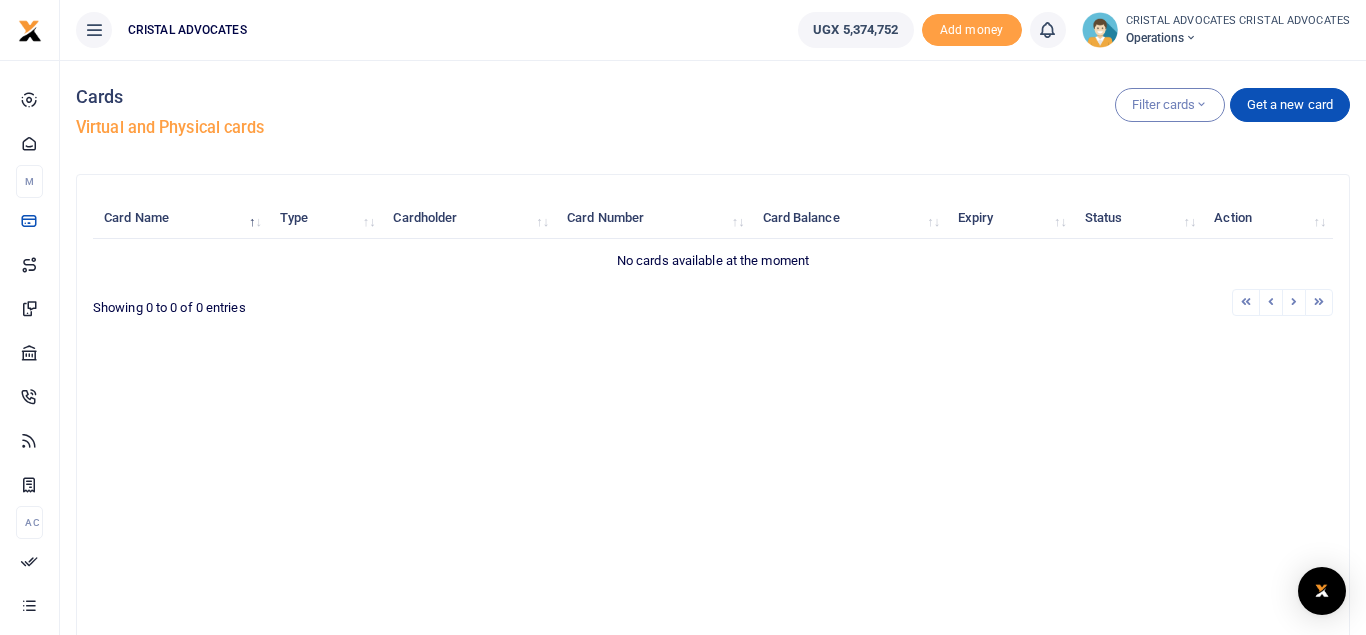 click on "Card Name" at bounding box center [180, 218] 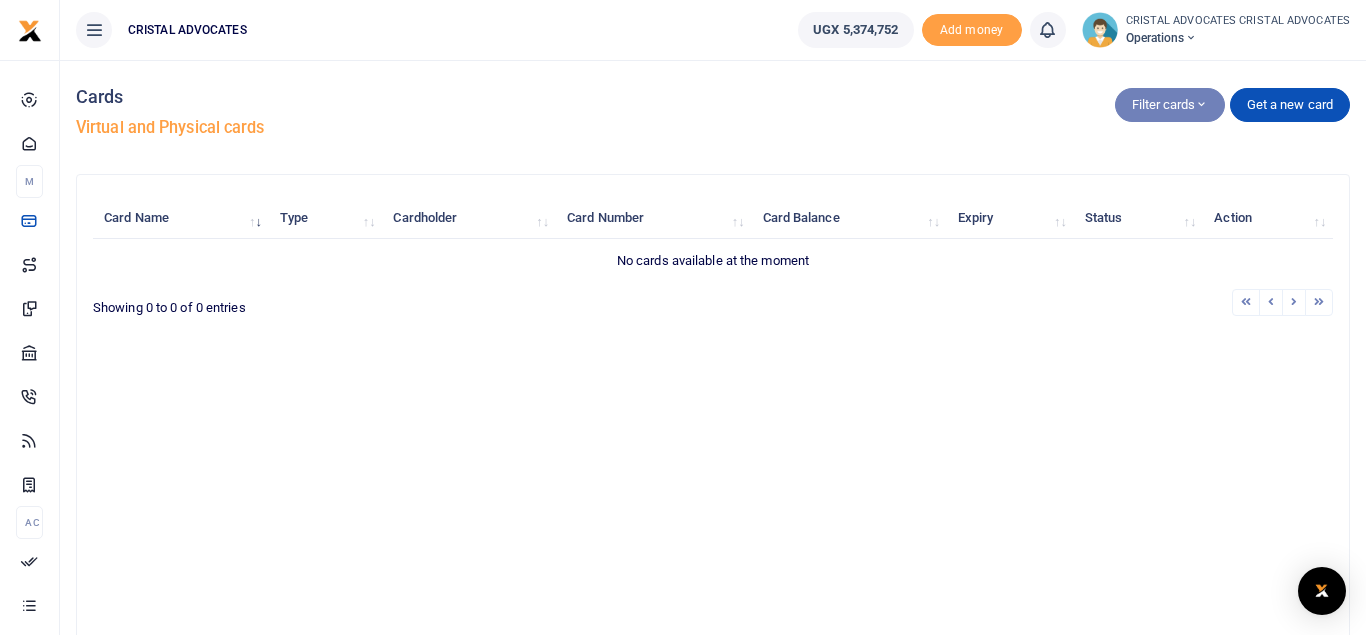 click at bounding box center (1201, 104) 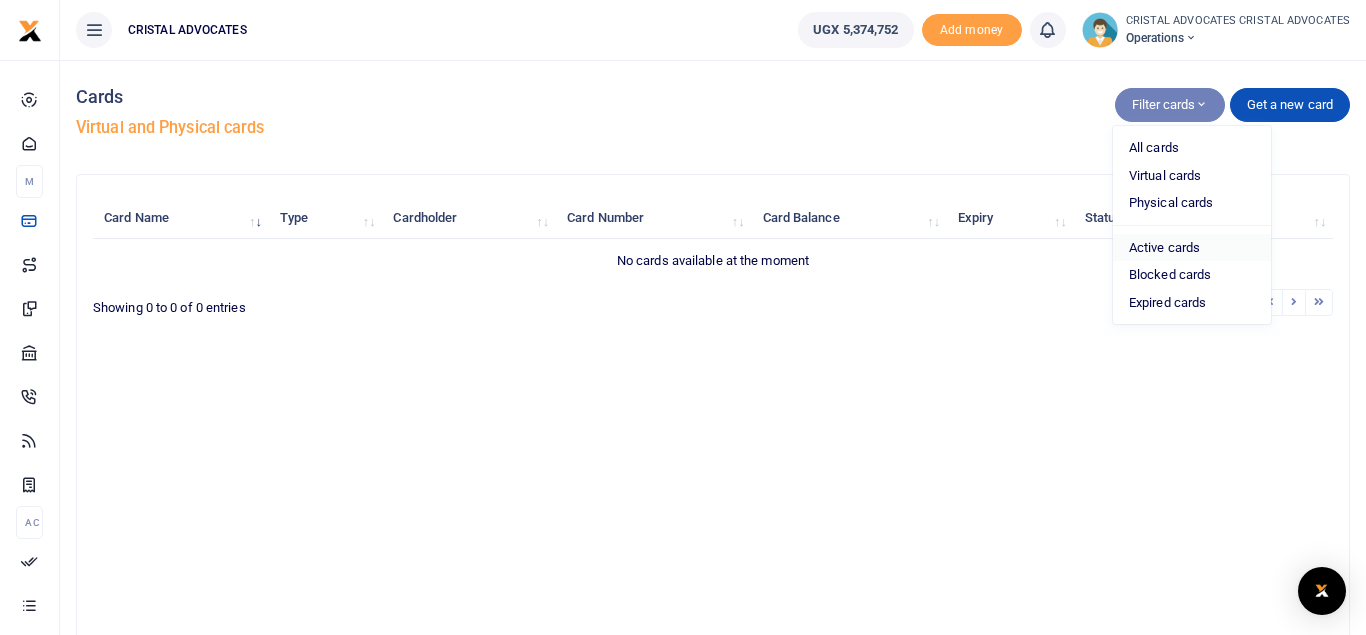 click on "Active cards" at bounding box center [1192, 248] 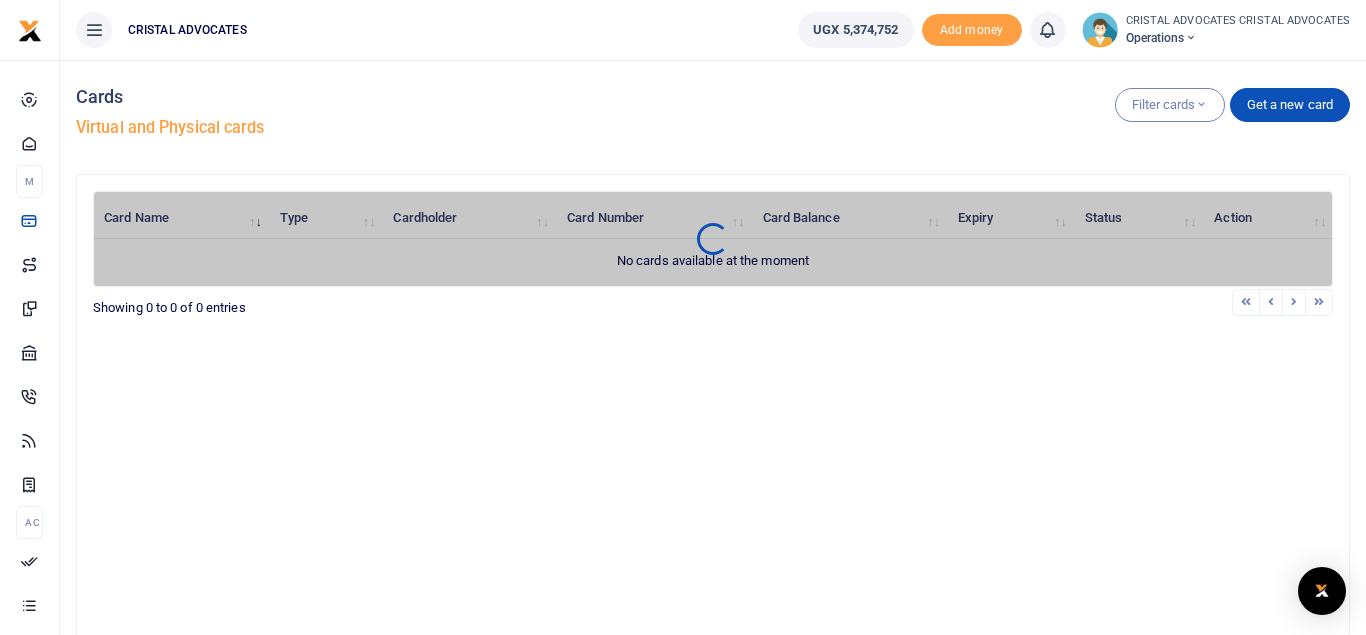 click on "Card Name Type Cardholder Card Number Card Balance Expiry Status Action No cards available at the moment" at bounding box center [713, 239] 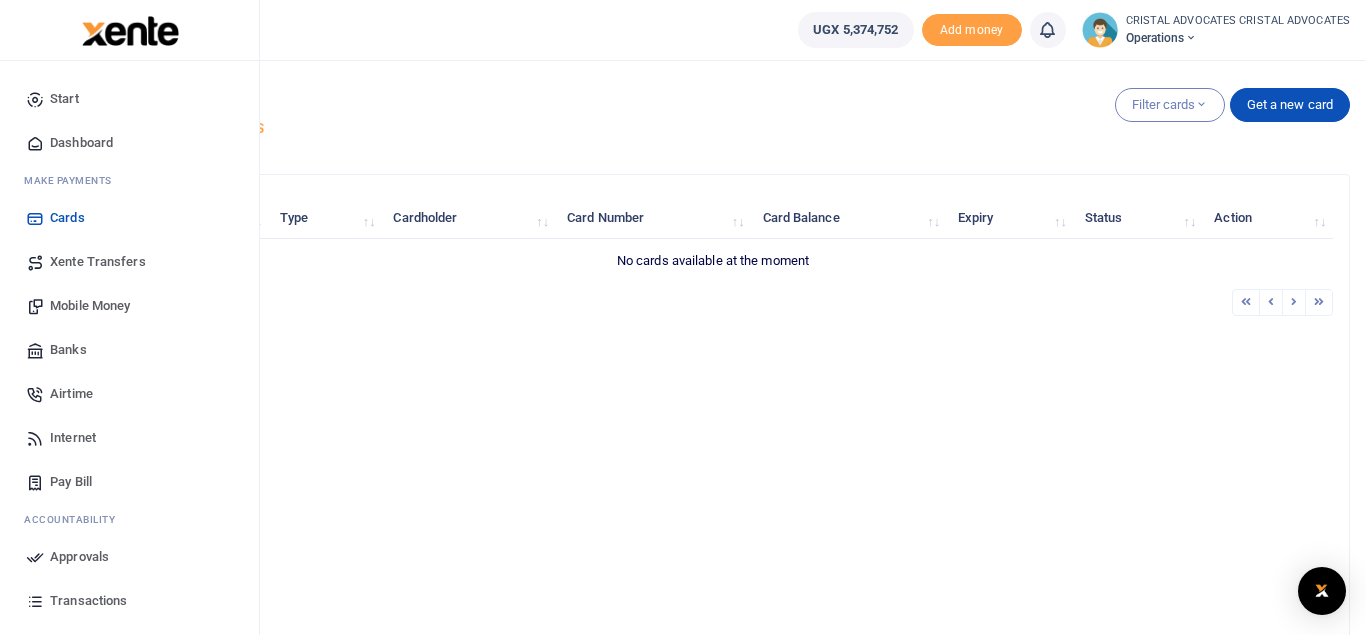 click on "Mobile Money" at bounding box center [90, 306] 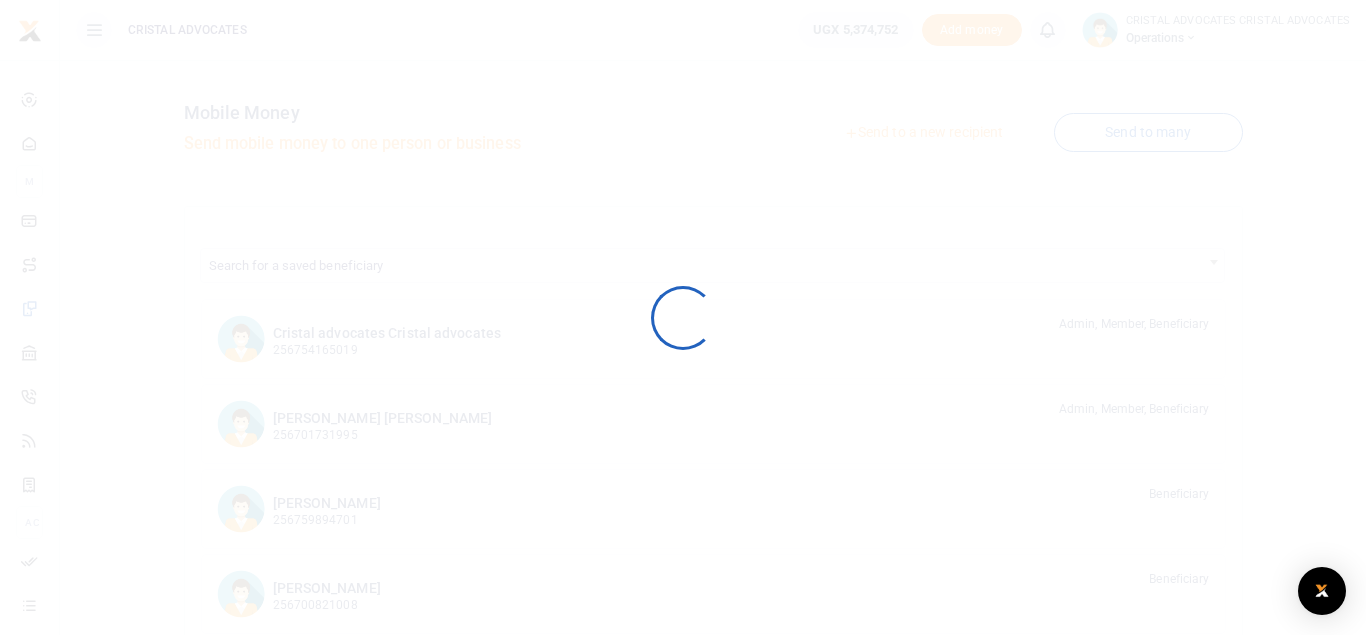 scroll, scrollTop: 0, scrollLeft: 0, axis: both 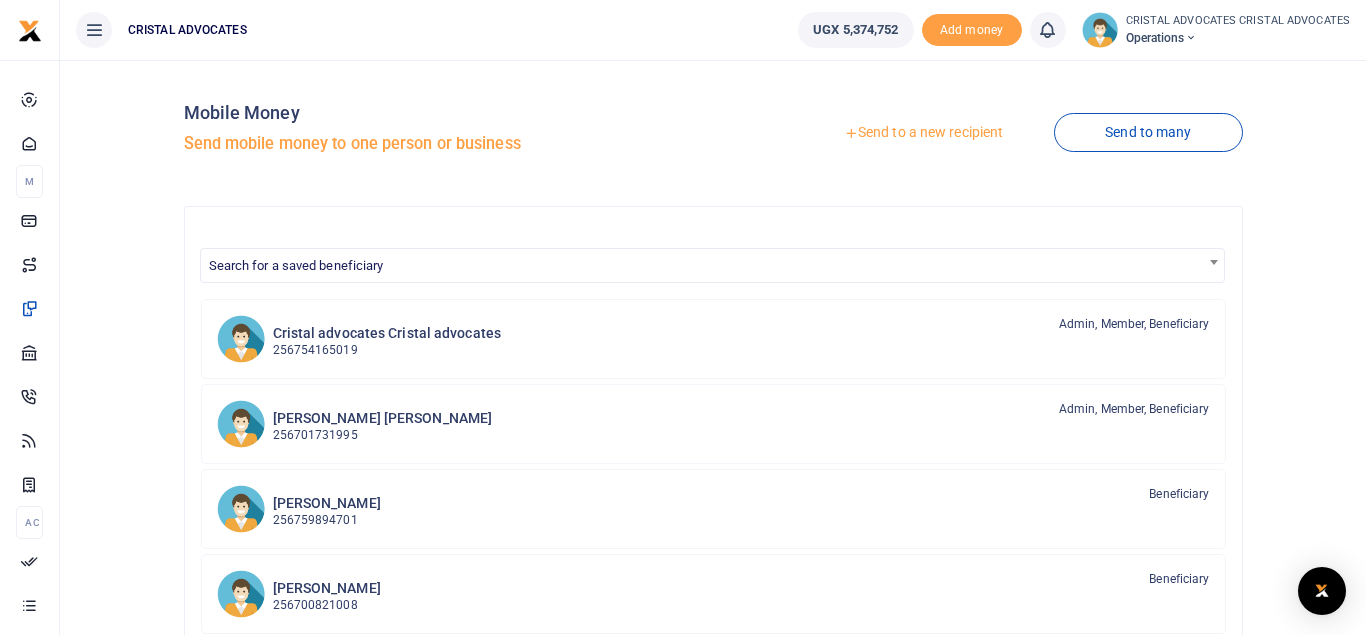 click on "Send to a new recipient" at bounding box center [923, 133] 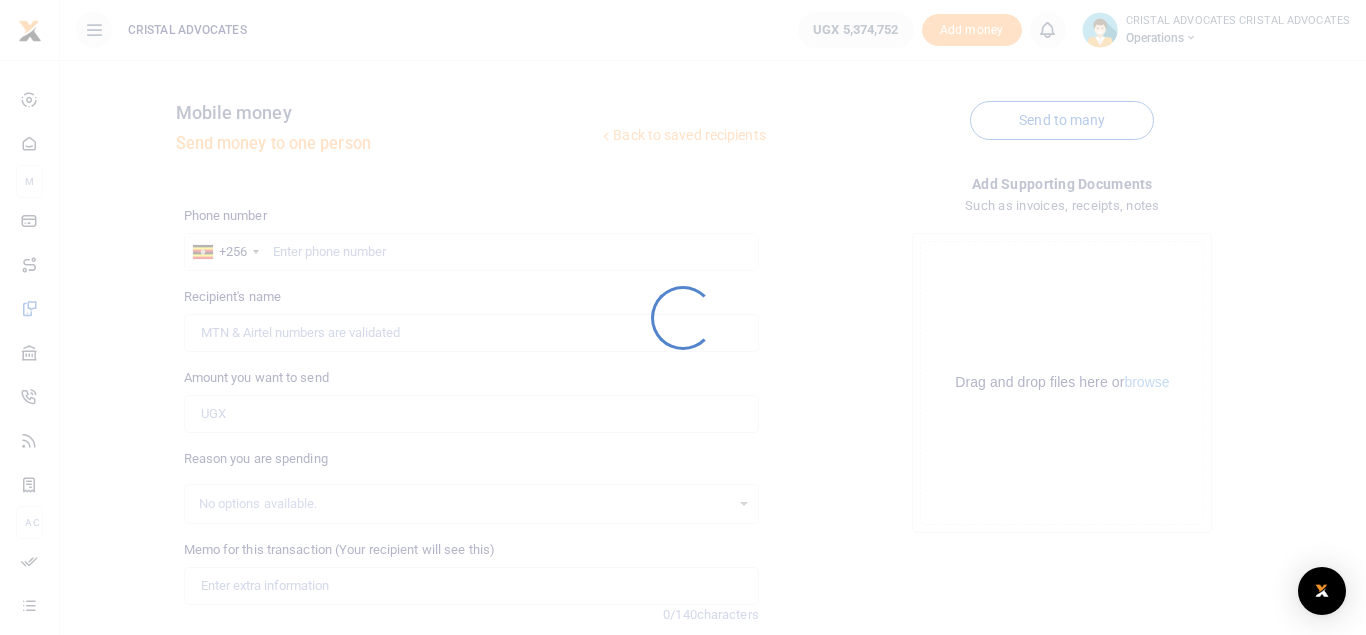 scroll, scrollTop: 0, scrollLeft: 0, axis: both 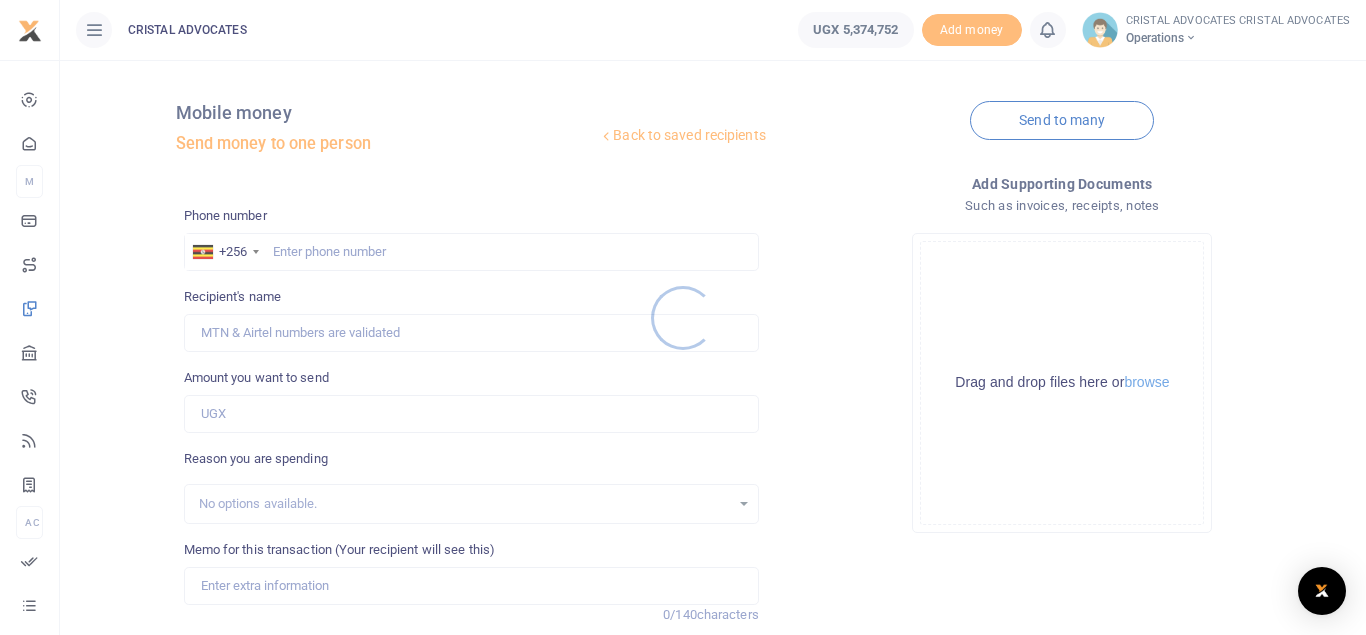click at bounding box center (683, 317) 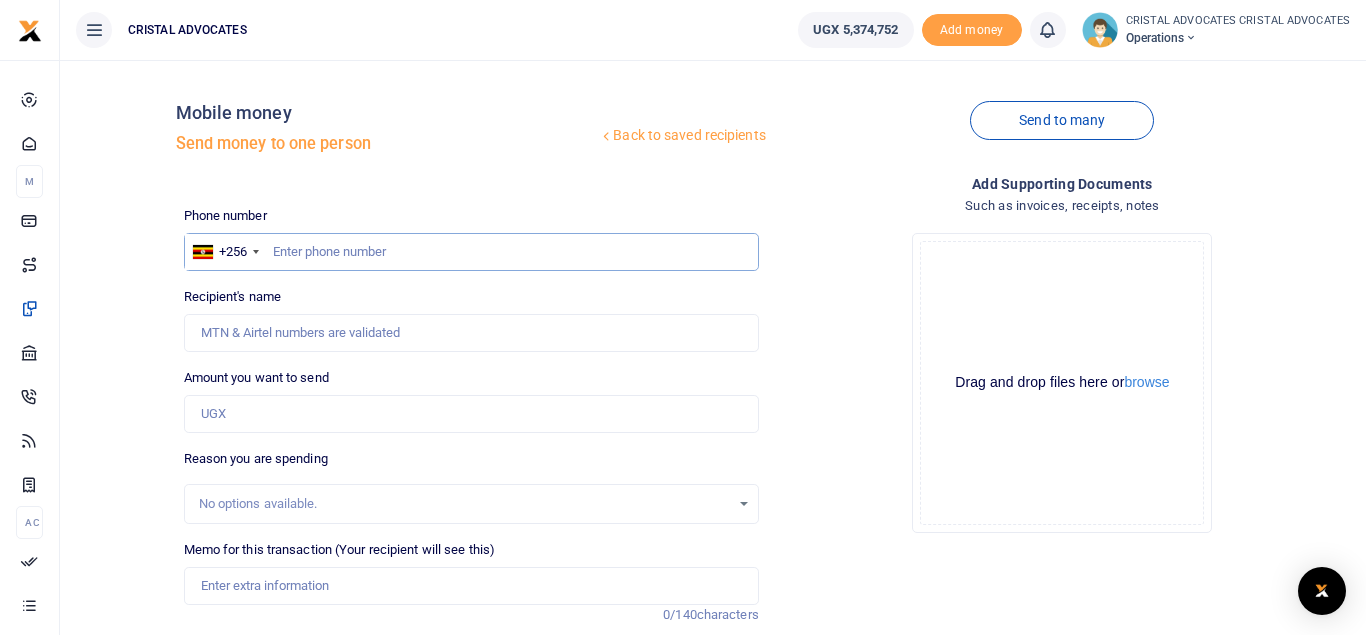 click at bounding box center (471, 252) 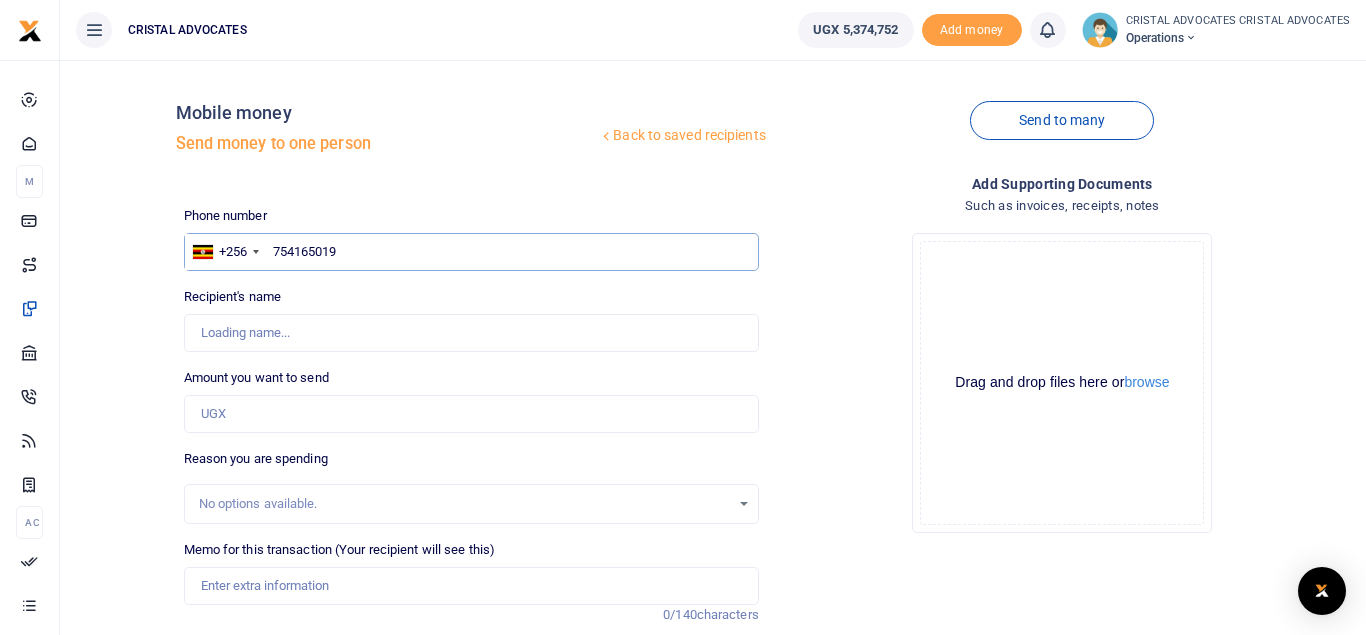 type on "754165019" 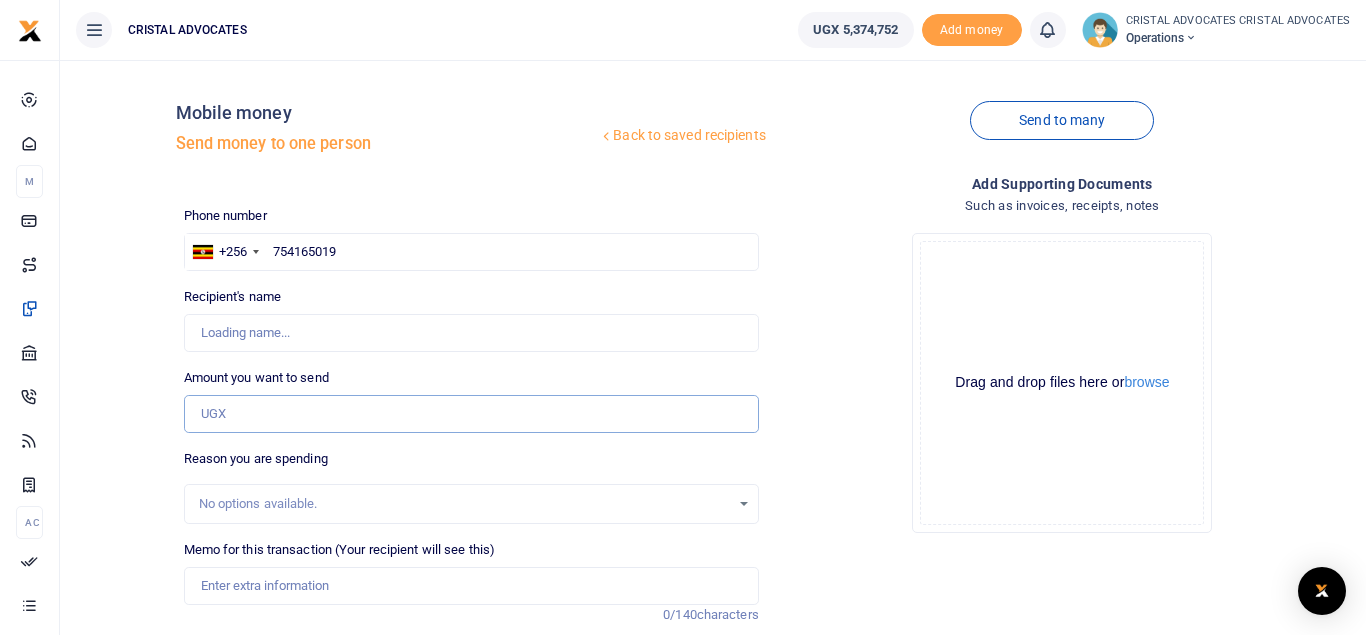 click on "Amount you want to send" at bounding box center (471, 414) 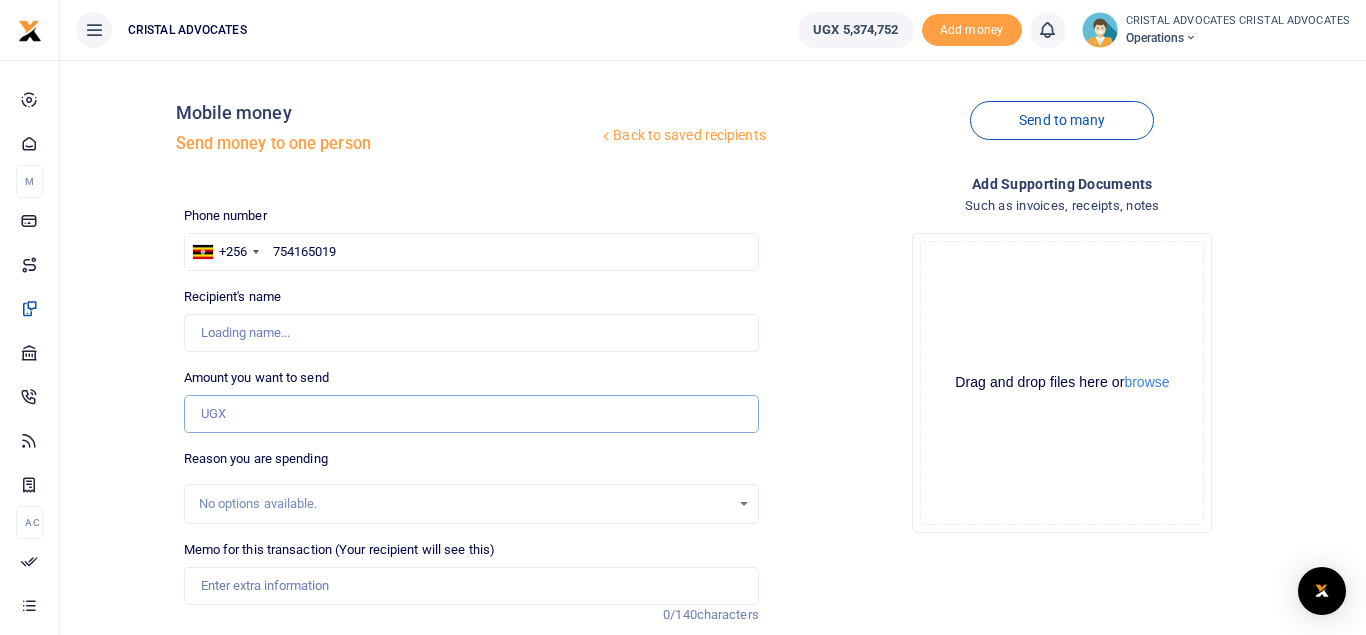 type on "Beatrice Tuhaise" 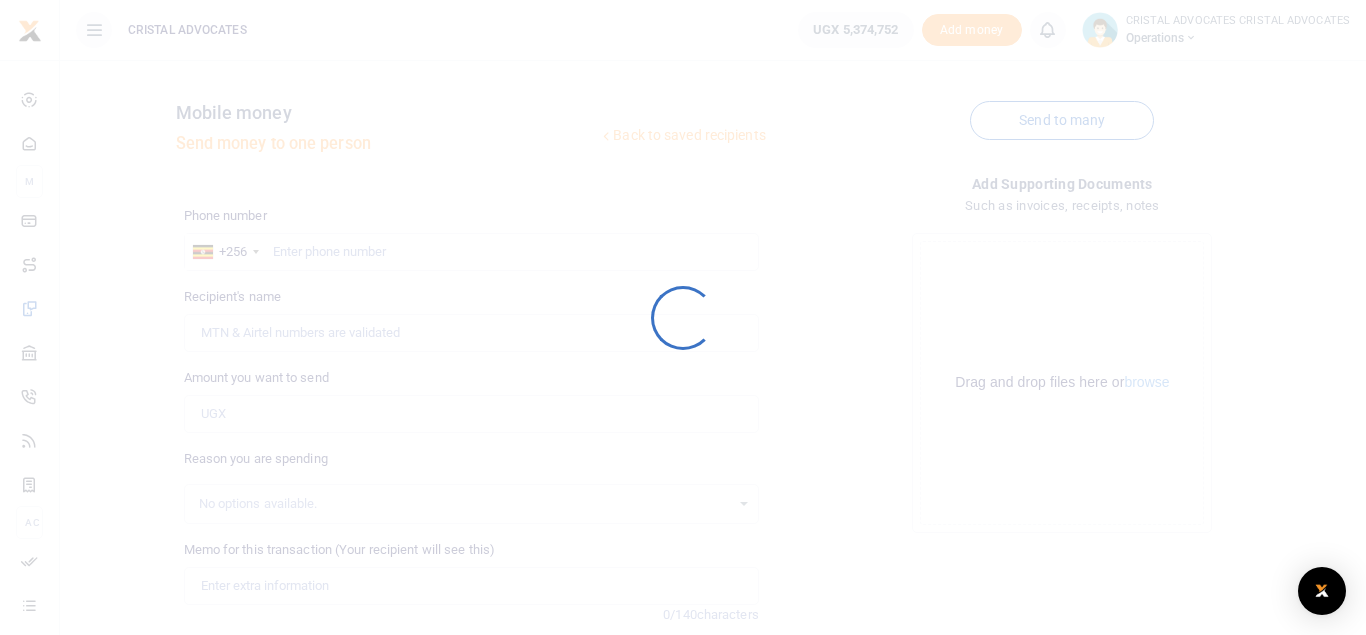 scroll, scrollTop: 0, scrollLeft: 0, axis: both 